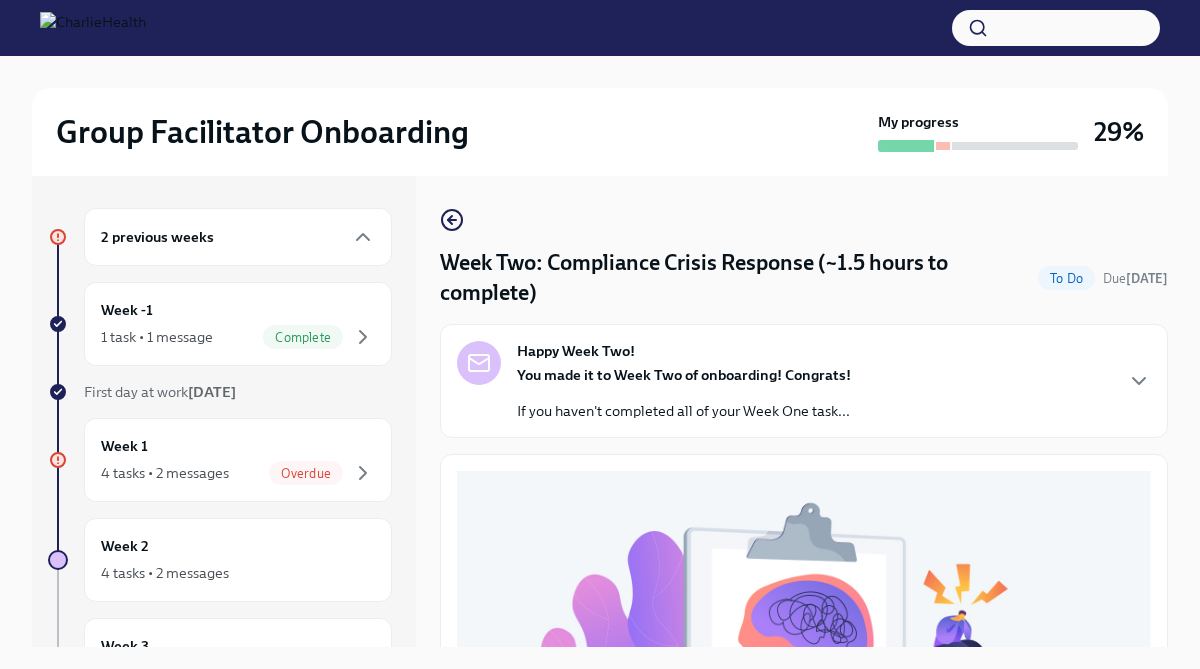 scroll, scrollTop: 34, scrollLeft: 0, axis: vertical 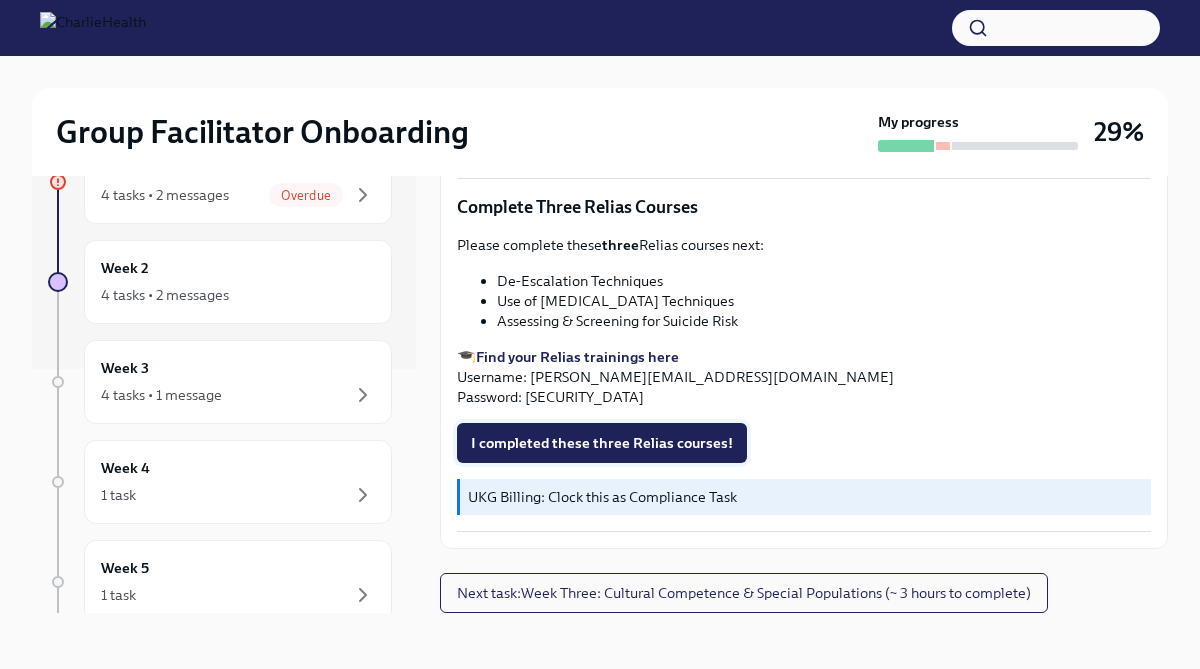 click on "I completed these three Relias courses!" at bounding box center (602, 443) 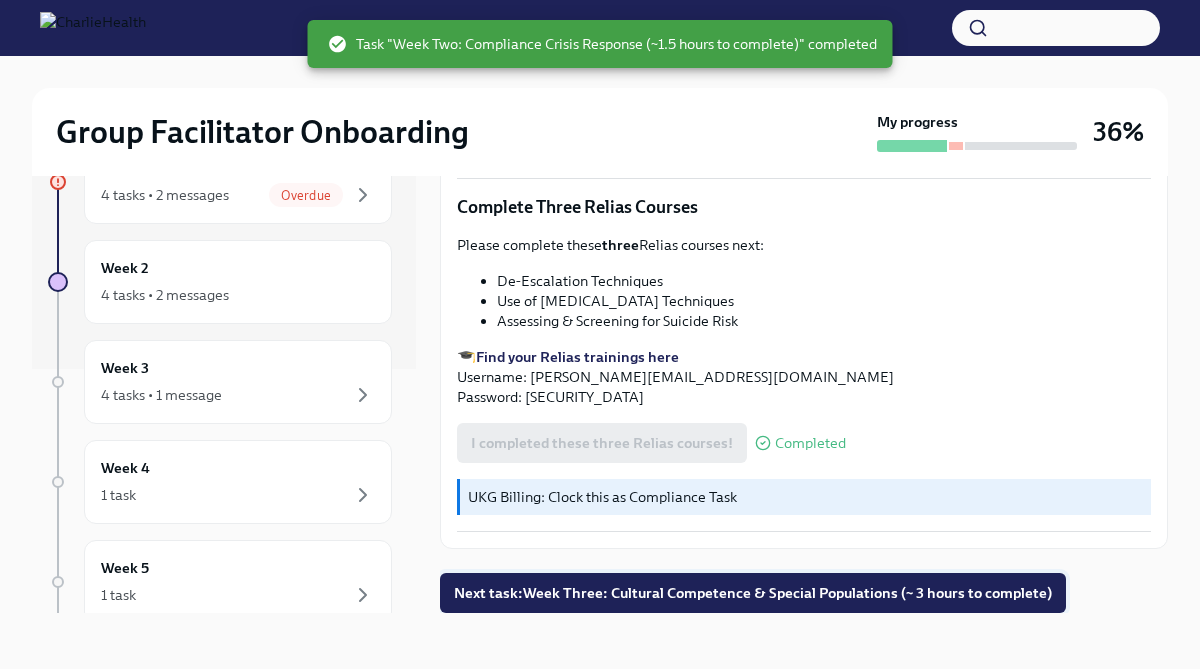 click on "Next task :  Week Three: Cultural Competence & Special Populations (~ 3 hours to complete)" at bounding box center (753, 593) 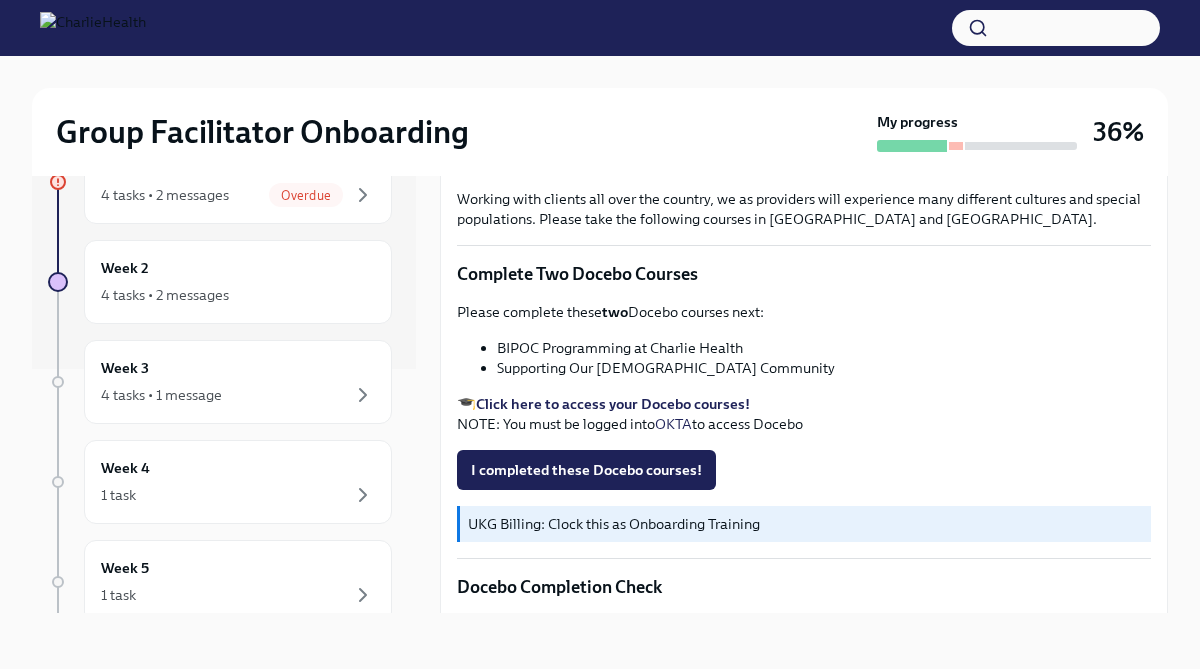 scroll, scrollTop: 550, scrollLeft: 0, axis: vertical 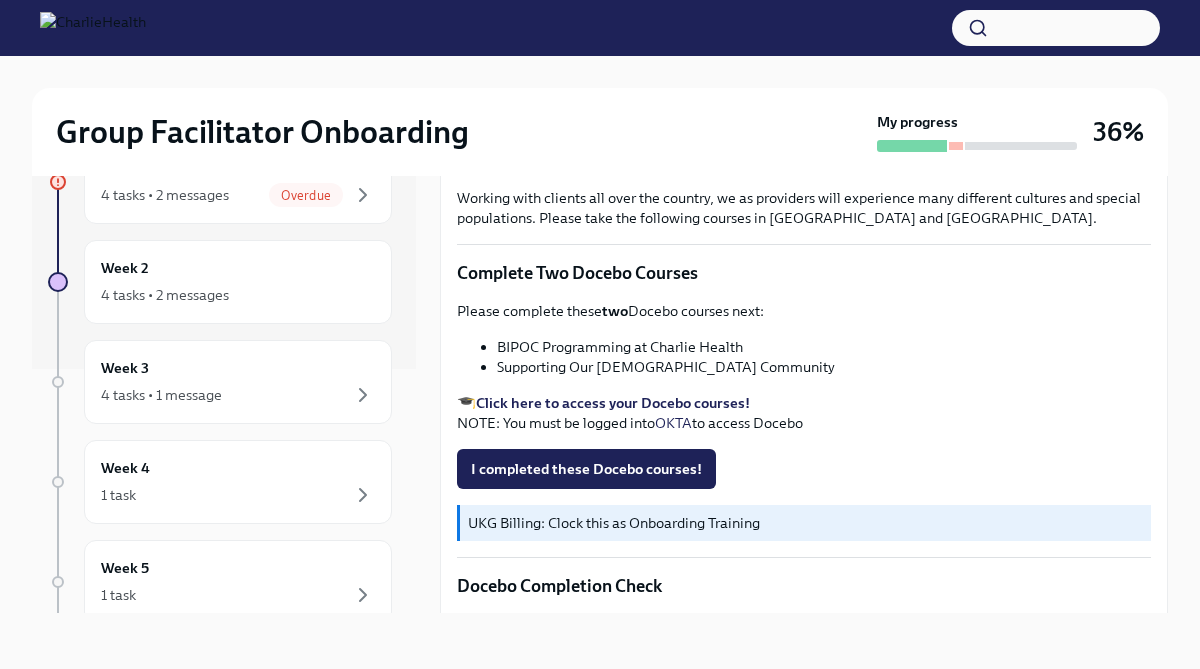 click on "Click here to access your Docebo courses!" at bounding box center [613, 403] 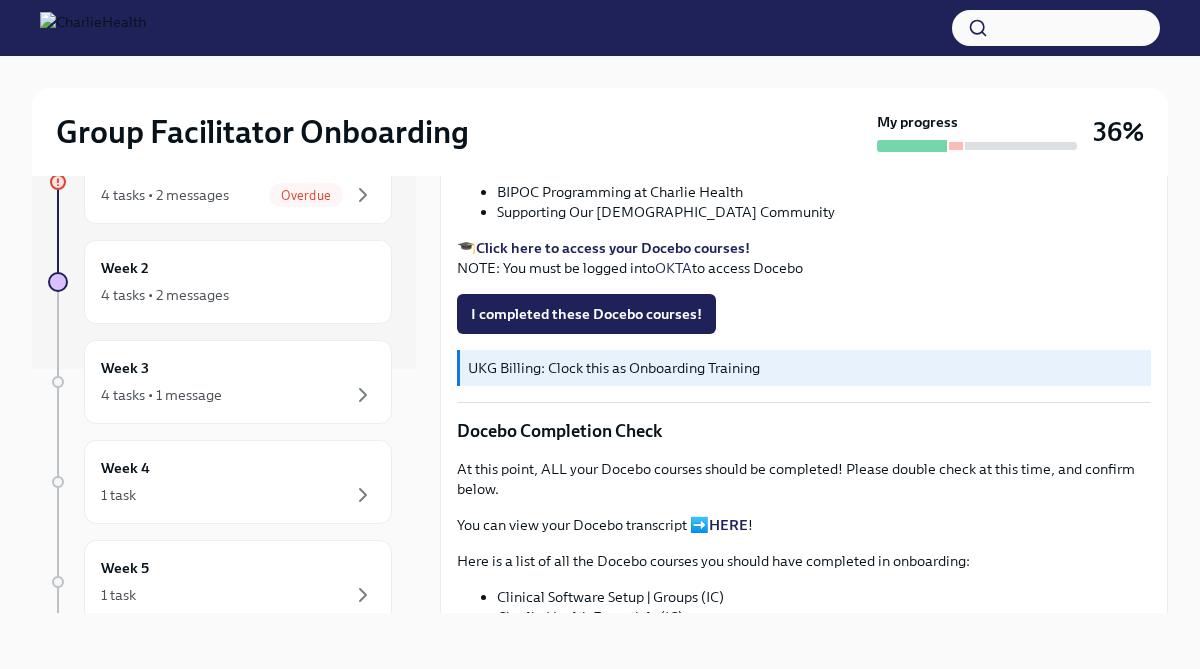 scroll, scrollTop: 710, scrollLeft: 0, axis: vertical 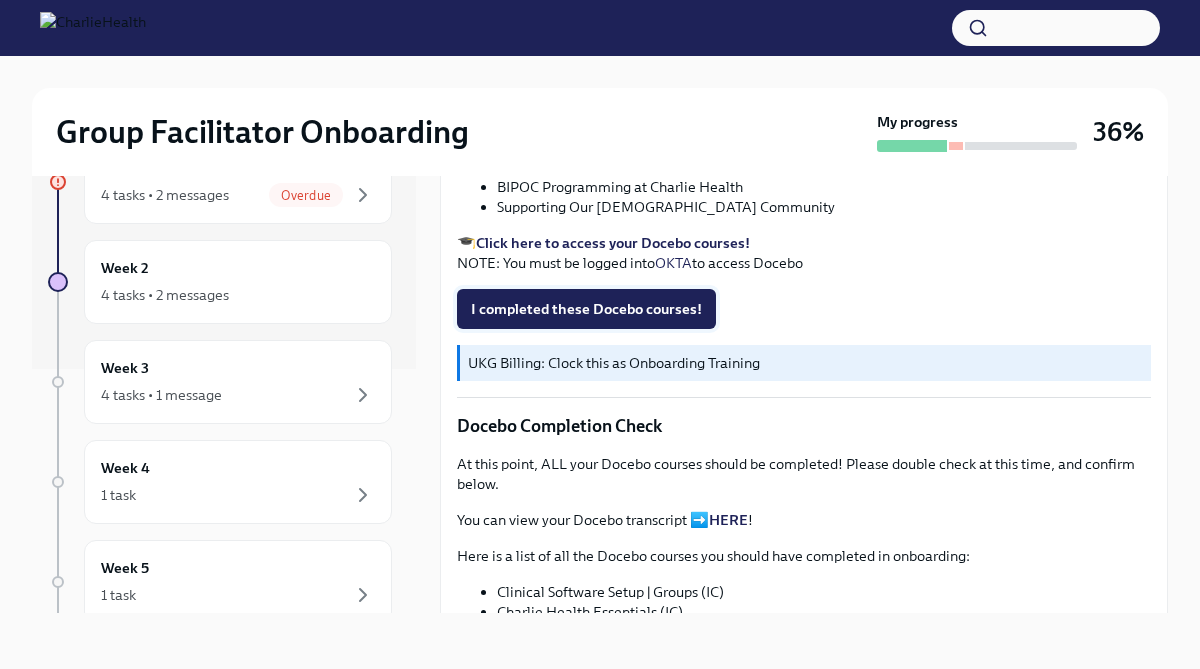 click on "I completed these Docebo courses!" at bounding box center [586, 309] 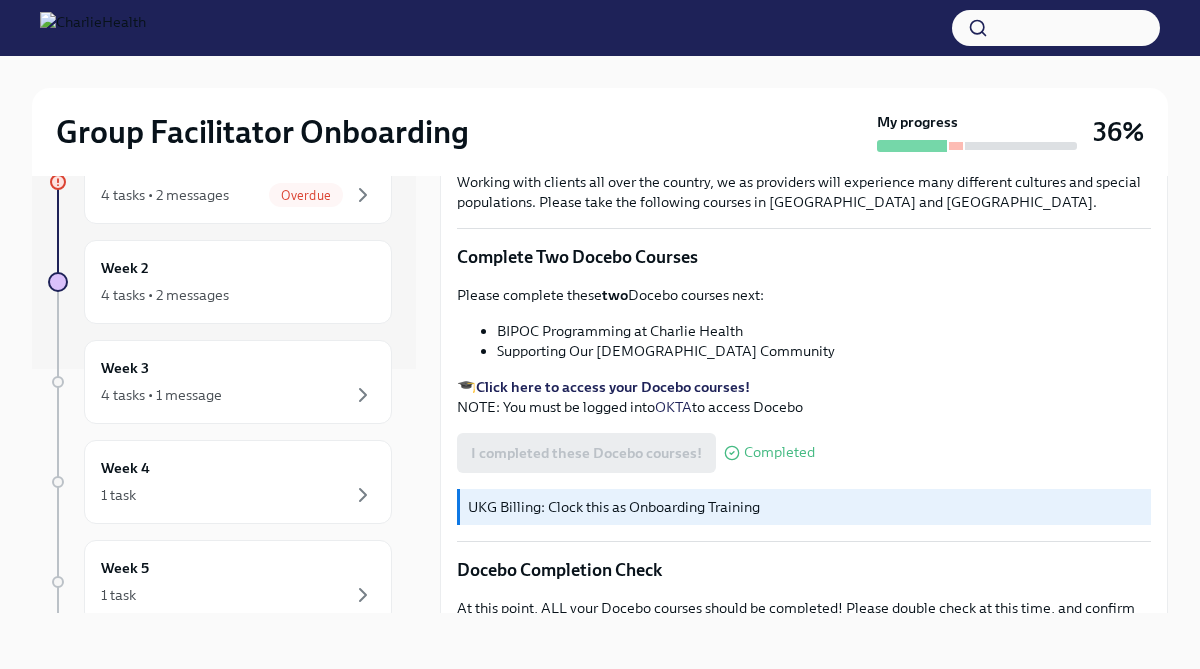 scroll, scrollTop: 561, scrollLeft: 0, axis: vertical 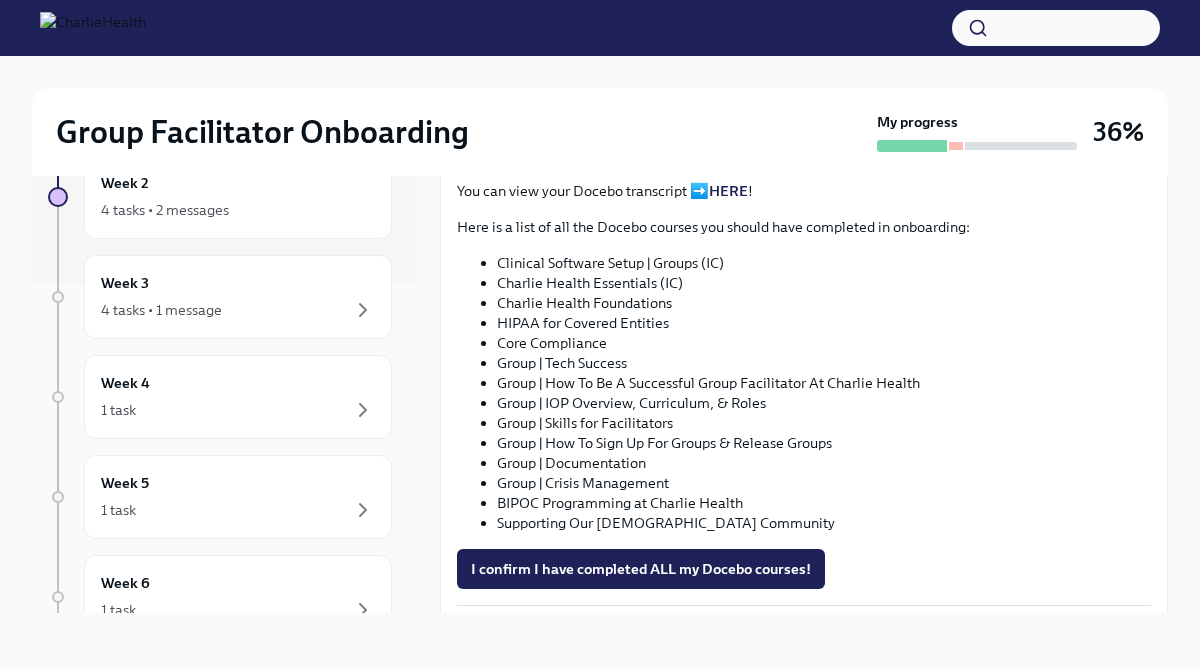 click on "Core Compliance" at bounding box center (824, 343) 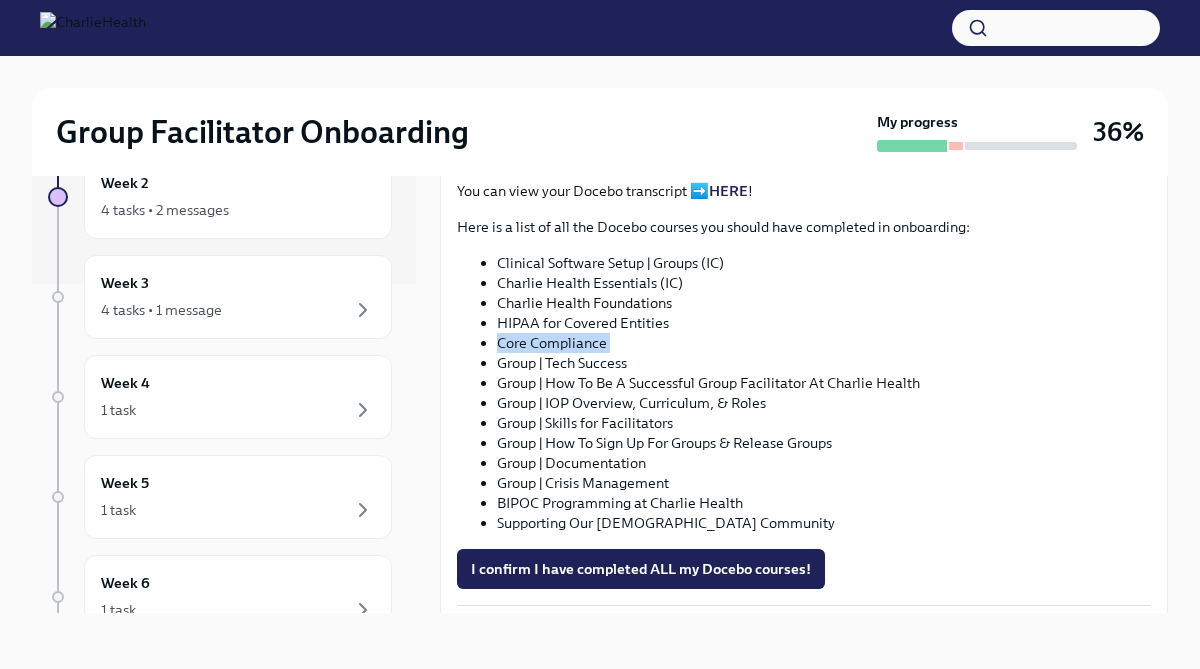 drag, startPoint x: 499, startPoint y: 340, endPoint x: 610, endPoint y: 334, distance: 111.16204 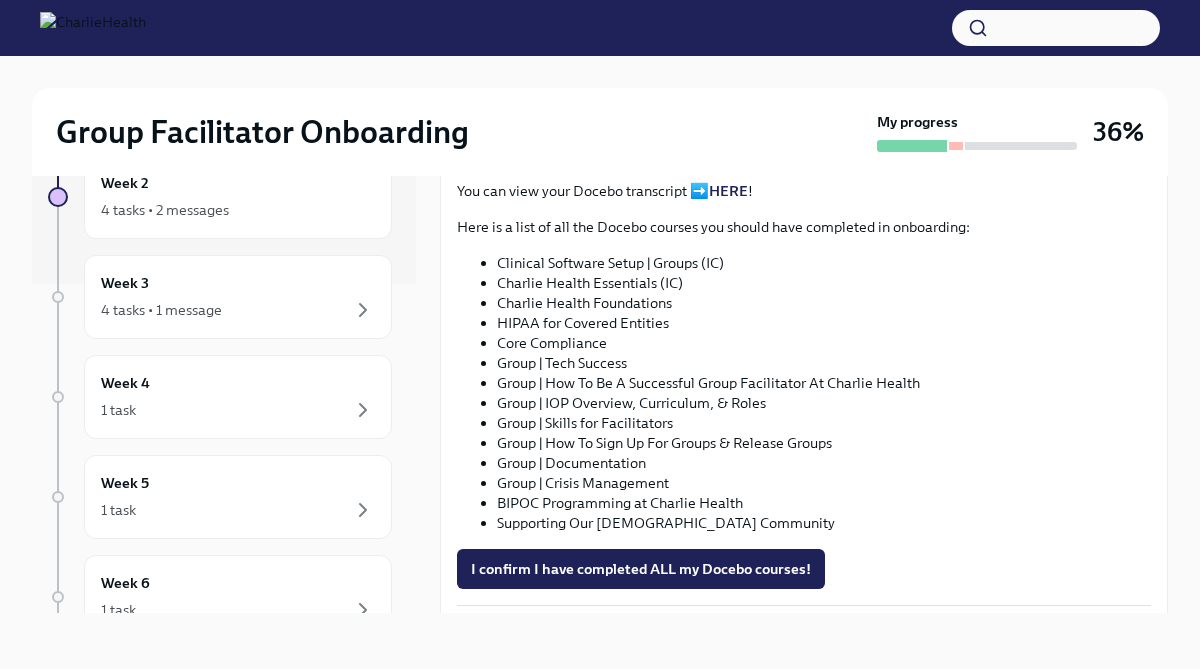 click on "Group | Tech Success" at bounding box center [824, 363] 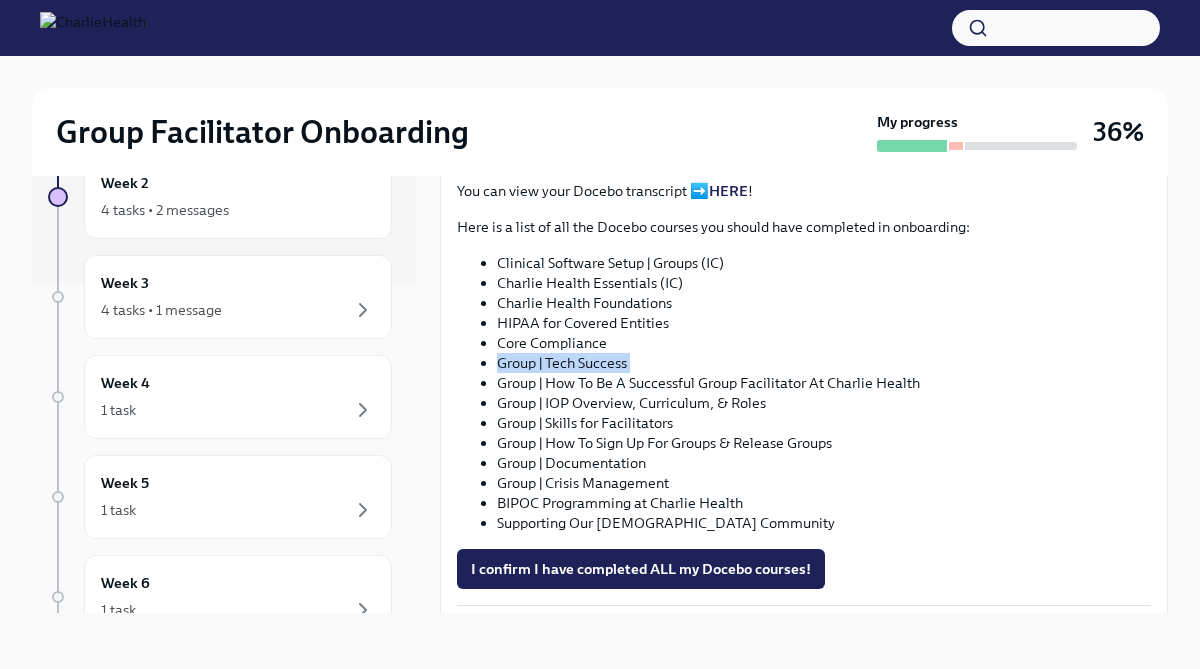 drag, startPoint x: 499, startPoint y: 360, endPoint x: 638, endPoint y: 359, distance: 139.0036 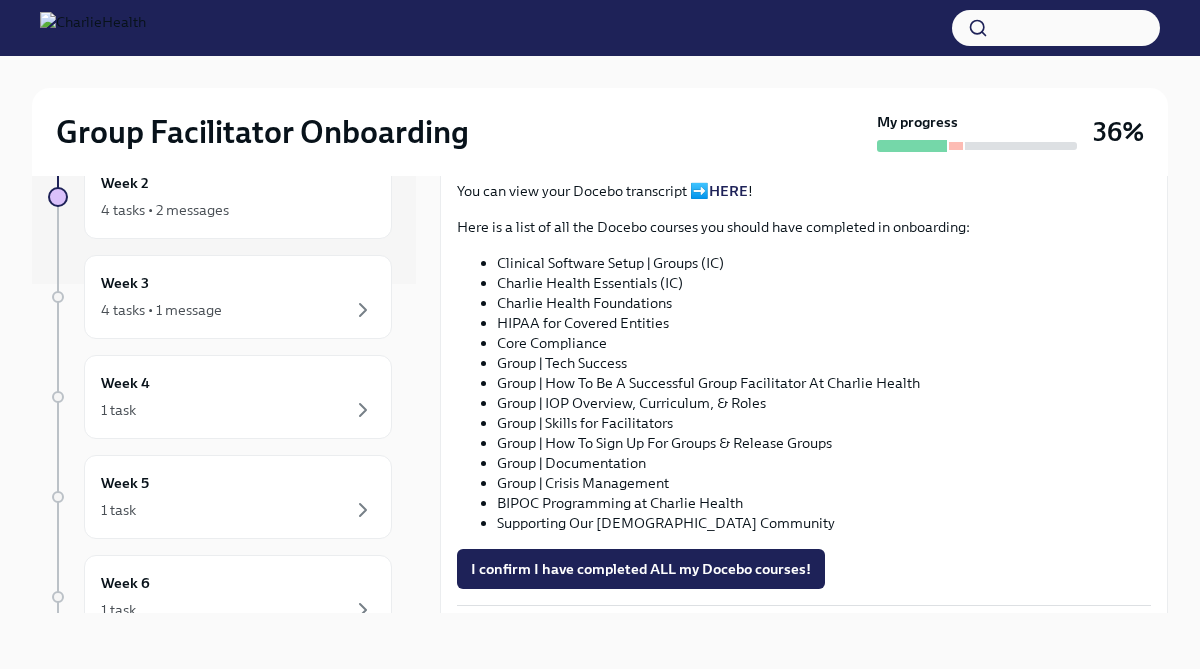 click on "Group | How To Be A Successful Group Facilitator At Charlie Health" at bounding box center [824, 383] 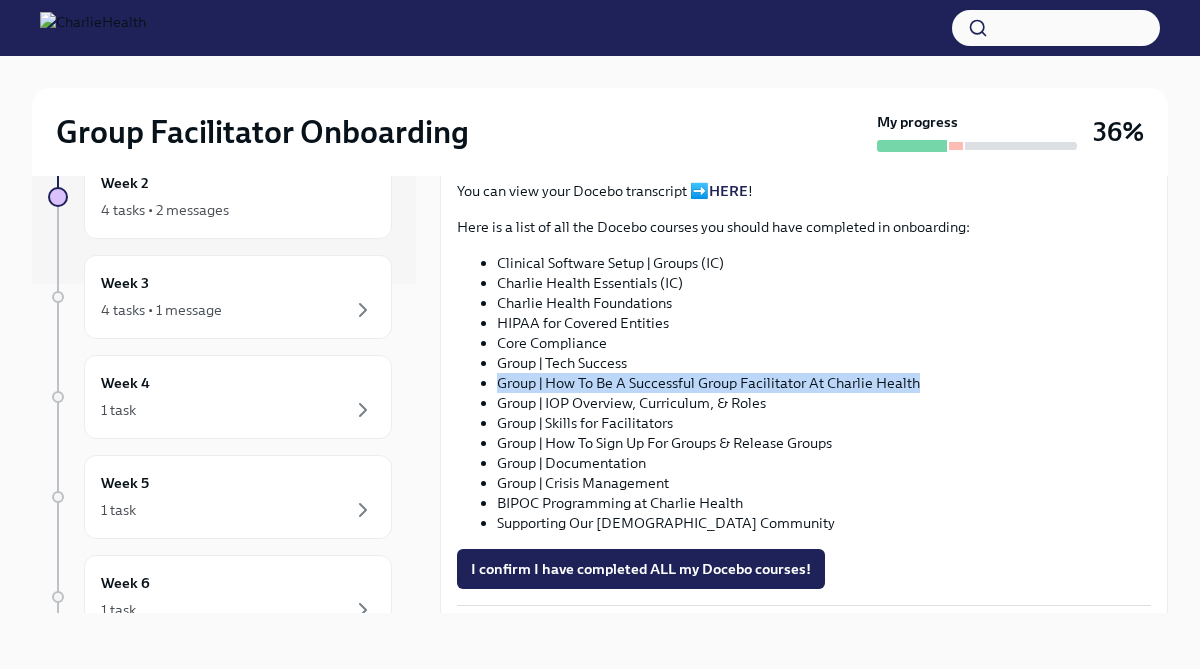 drag, startPoint x: 498, startPoint y: 379, endPoint x: 891, endPoint y: 381, distance: 393.0051 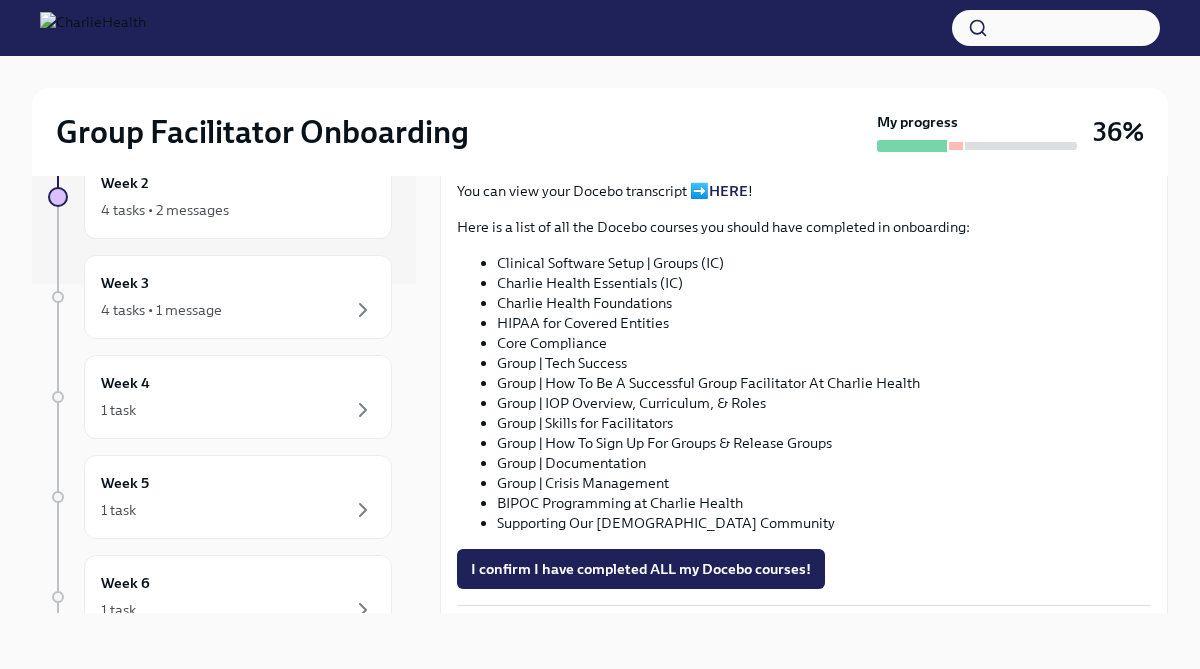 click on "Group | Skills for Facilitators" at bounding box center (824, 423) 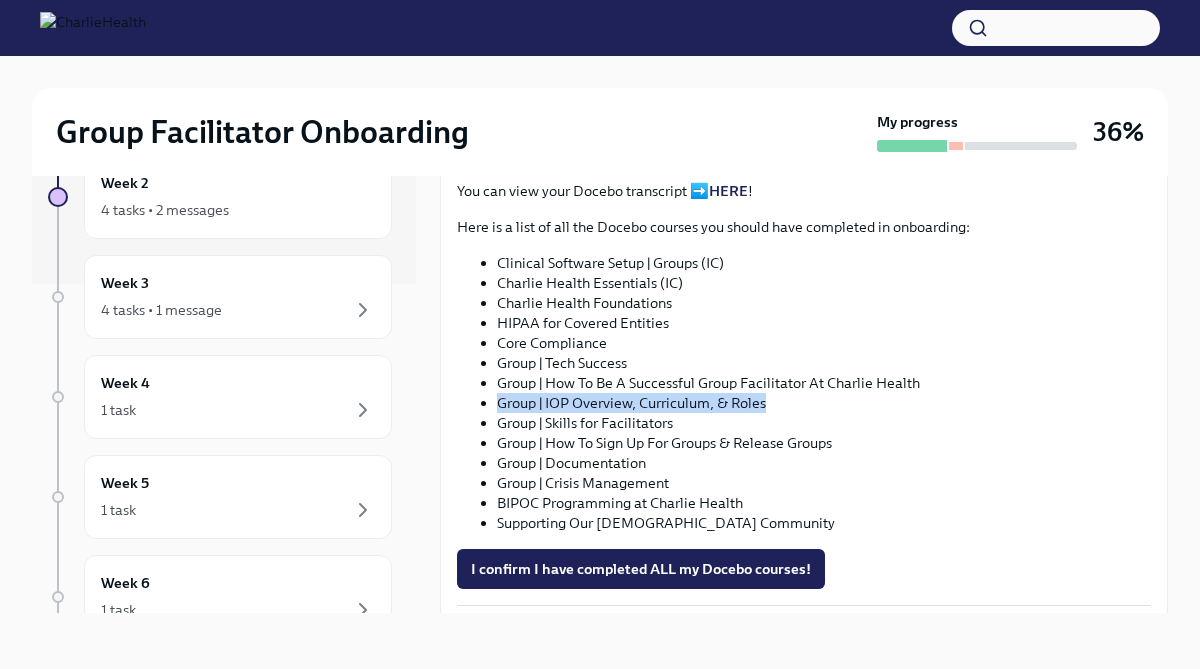 drag, startPoint x: 497, startPoint y: 402, endPoint x: 786, endPoint y: 411, distance: 289.1401 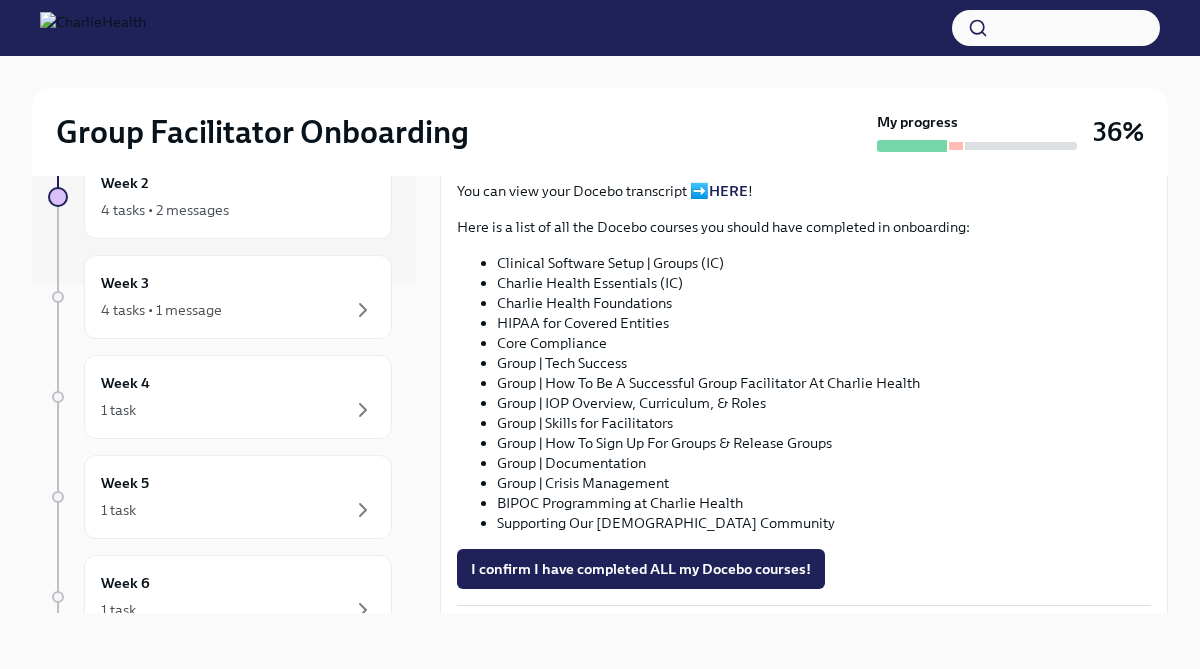 click on "Group | Skills for Facilitators" at bounding box center [824, 423] 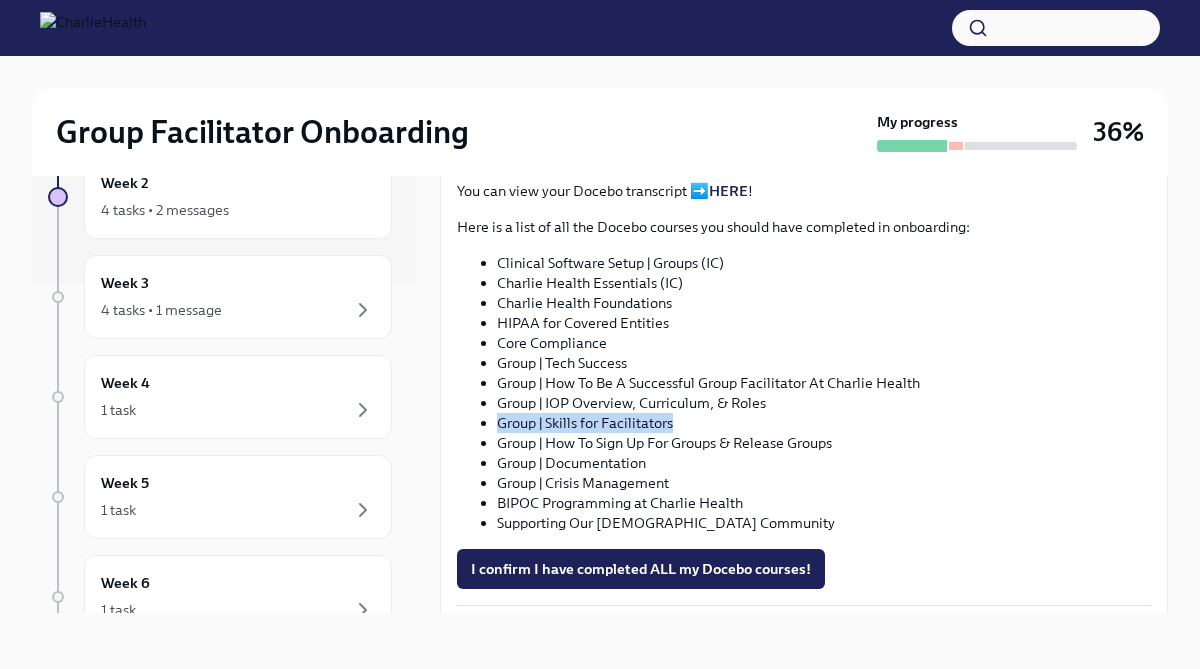 drag, startPoint x: 499, startPoint y: 425, endPoint x: 700, endPoint y: 424, distance: 201.00249 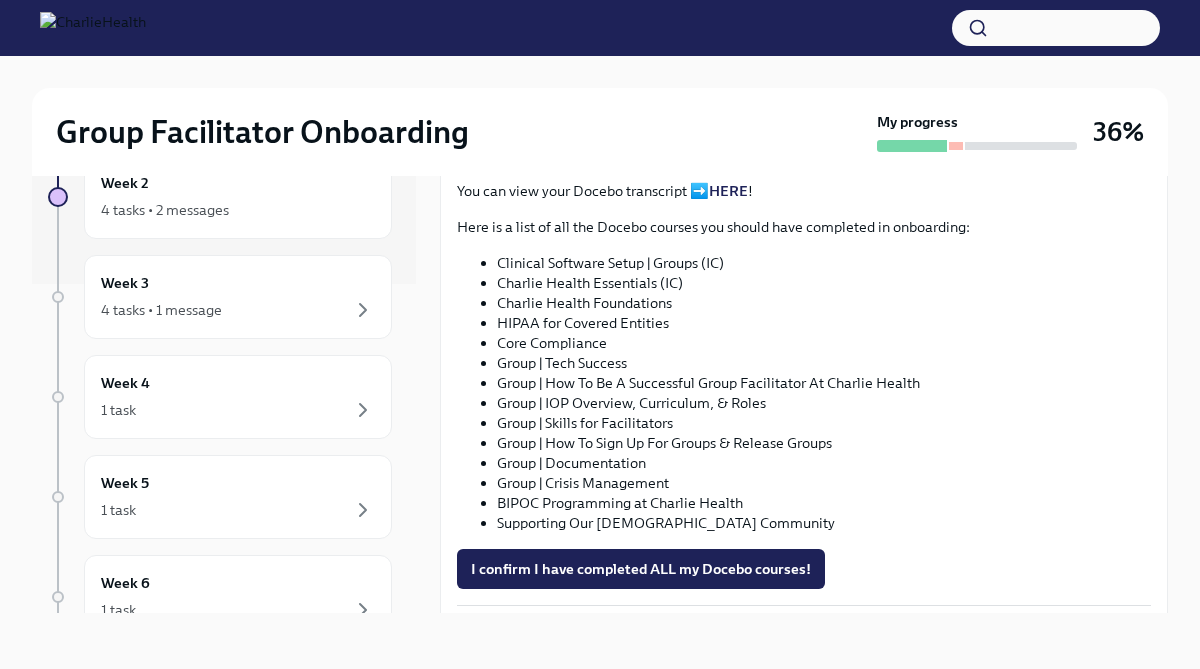 click on "Group | How To Sign Up For Groups & Release Groups" at bounding box center (824, 443) 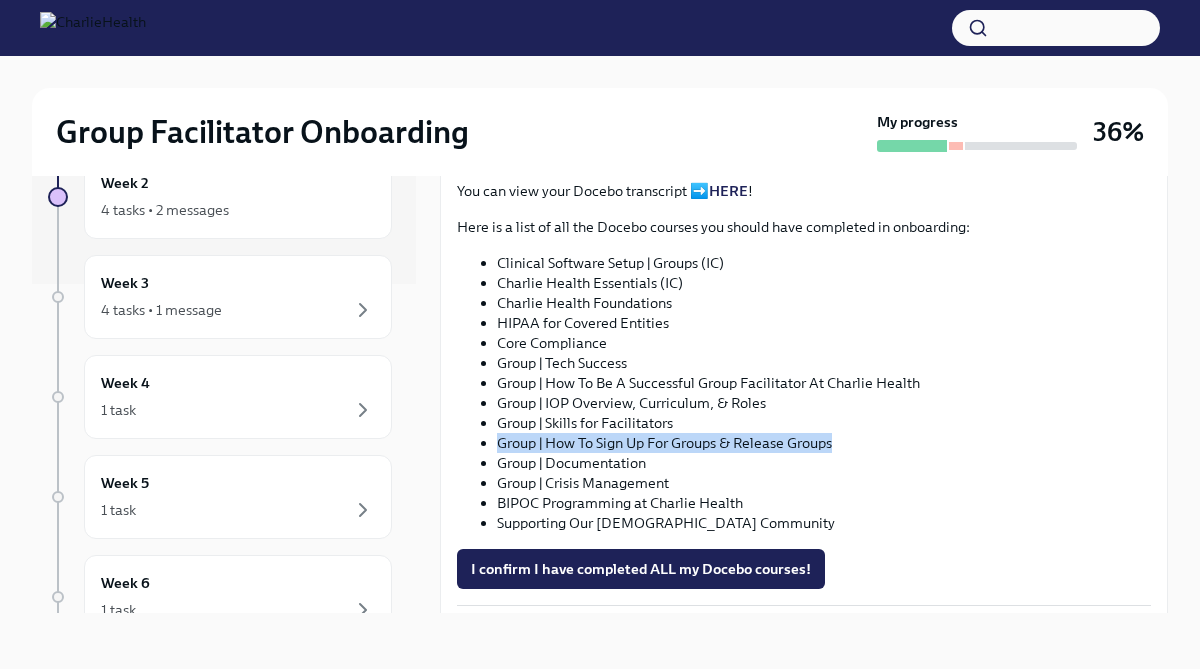 drag, startPoint x: 498, startPoint y: 446, endPoint x: 843, endPoint y: 444, distance: 345.0058 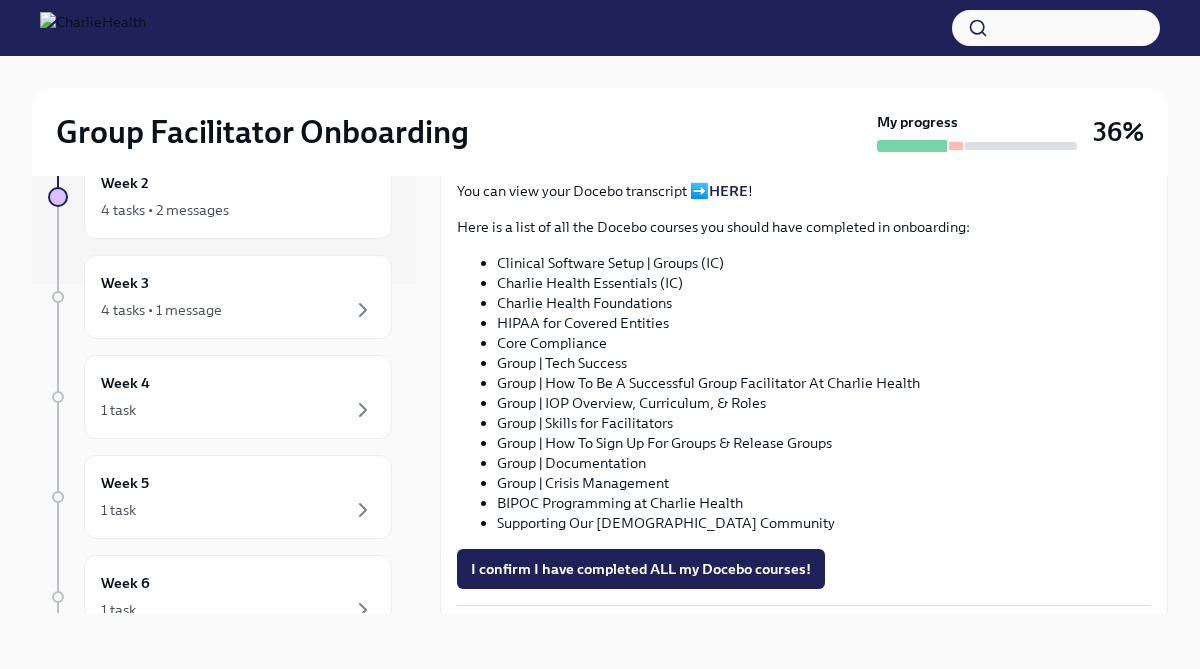 click on "Group | Documentation" at bounding box center [824, 463] 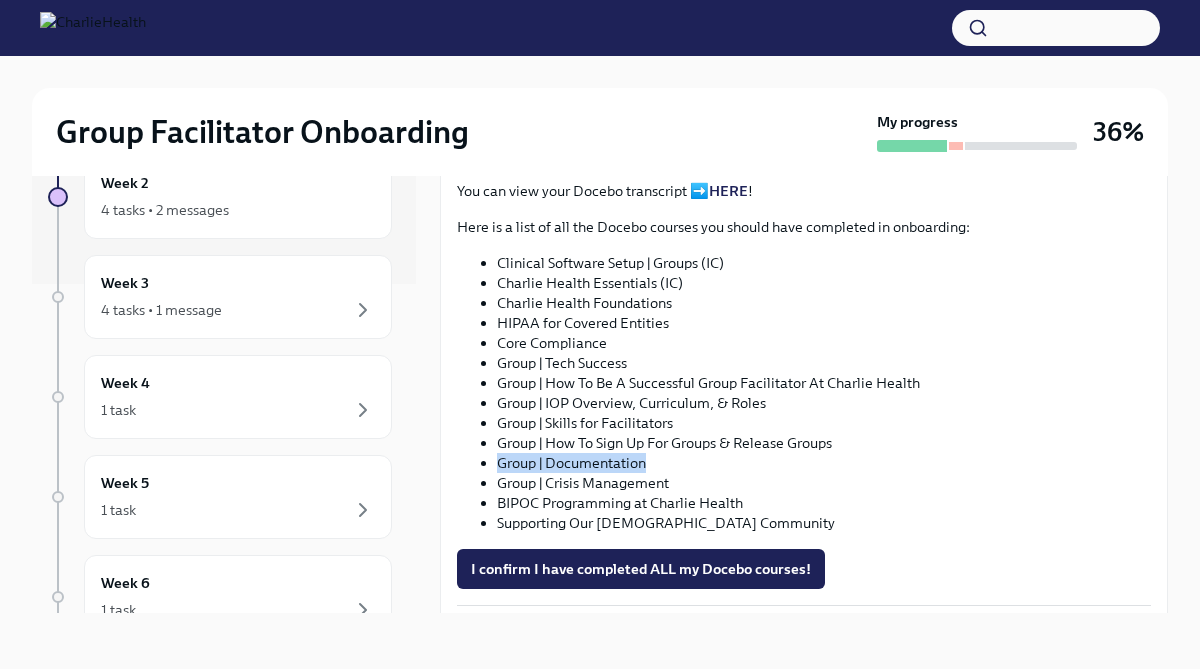 drag, startPoint x: 497, startPoint y: 464, endPoint x: 675, endPoint y: 456, distance: 178.17969 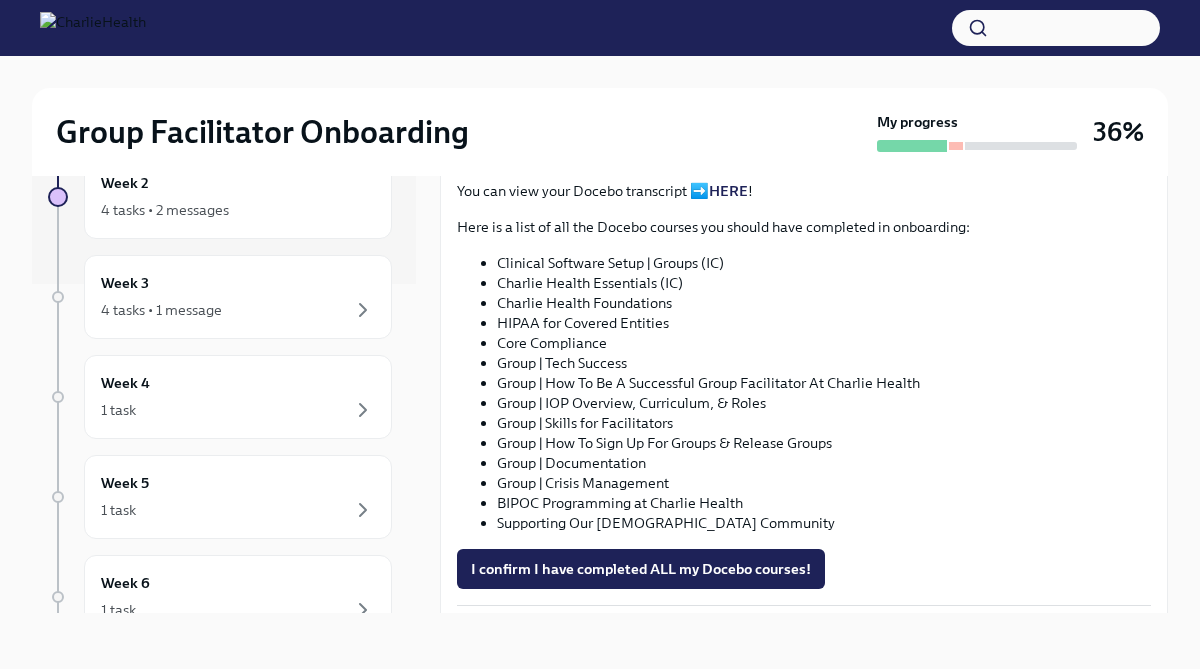 click on "Group | Crisis Management" at bounding box center (824, 483) 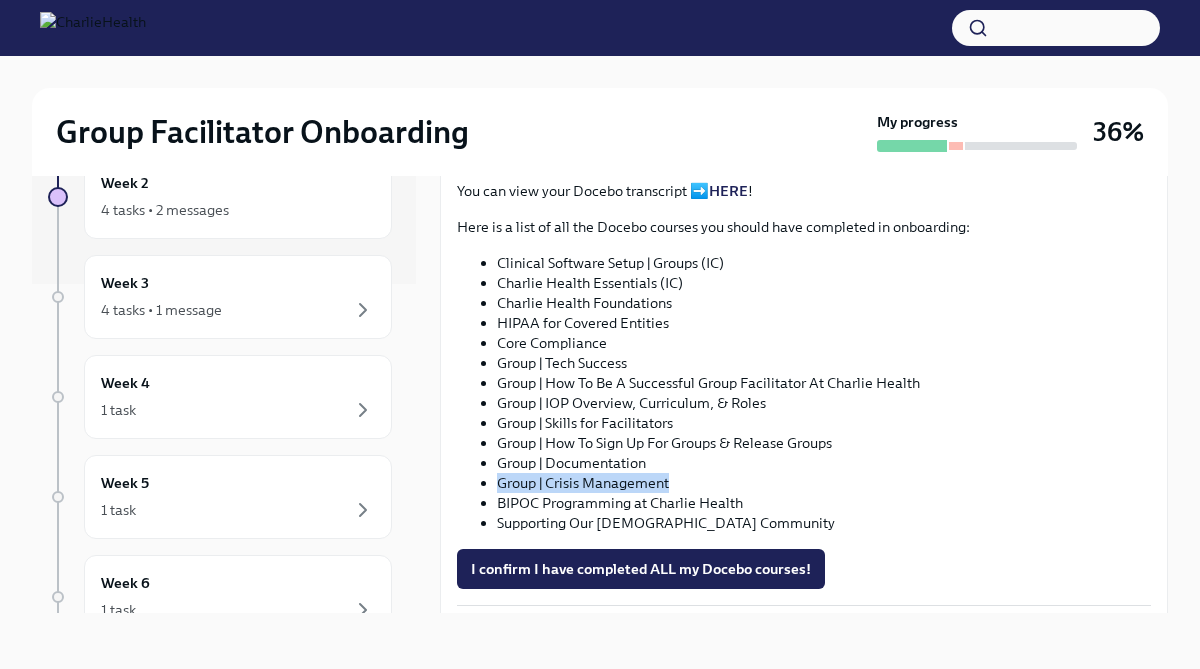 drag, startPoint x: 498, startPoint y: 483, endPoint x: 689, endPoint y: 480, distance: 191.02356 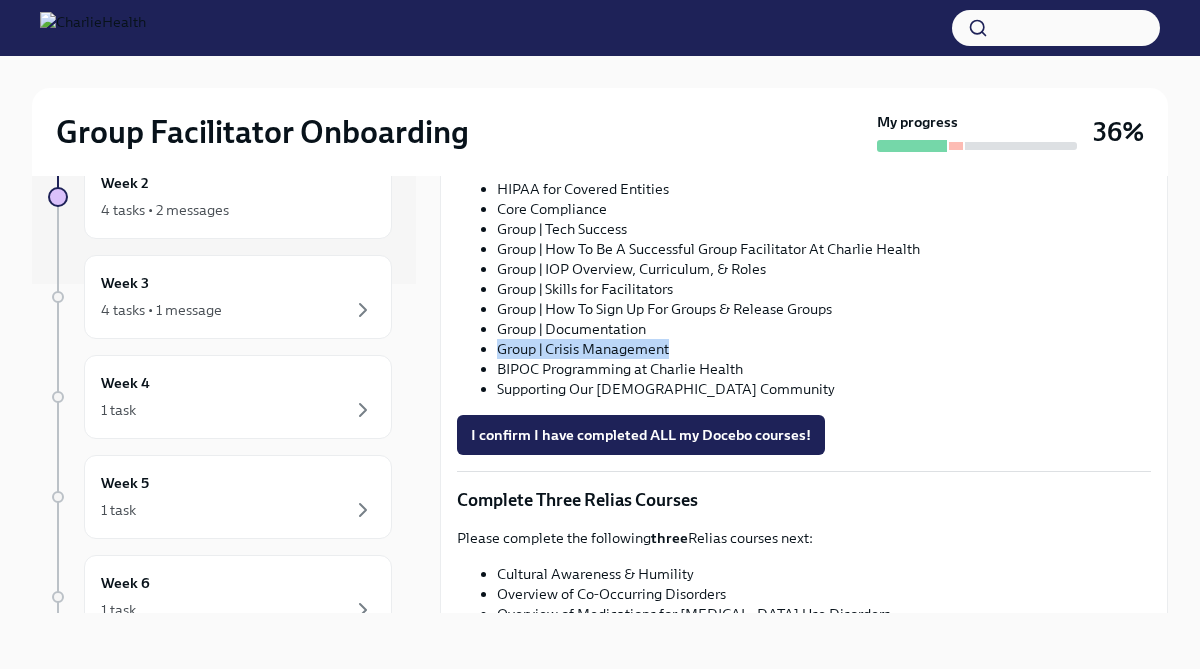 scroll, scrollTop: 1192, scrollLeft: 0, axis: vertical 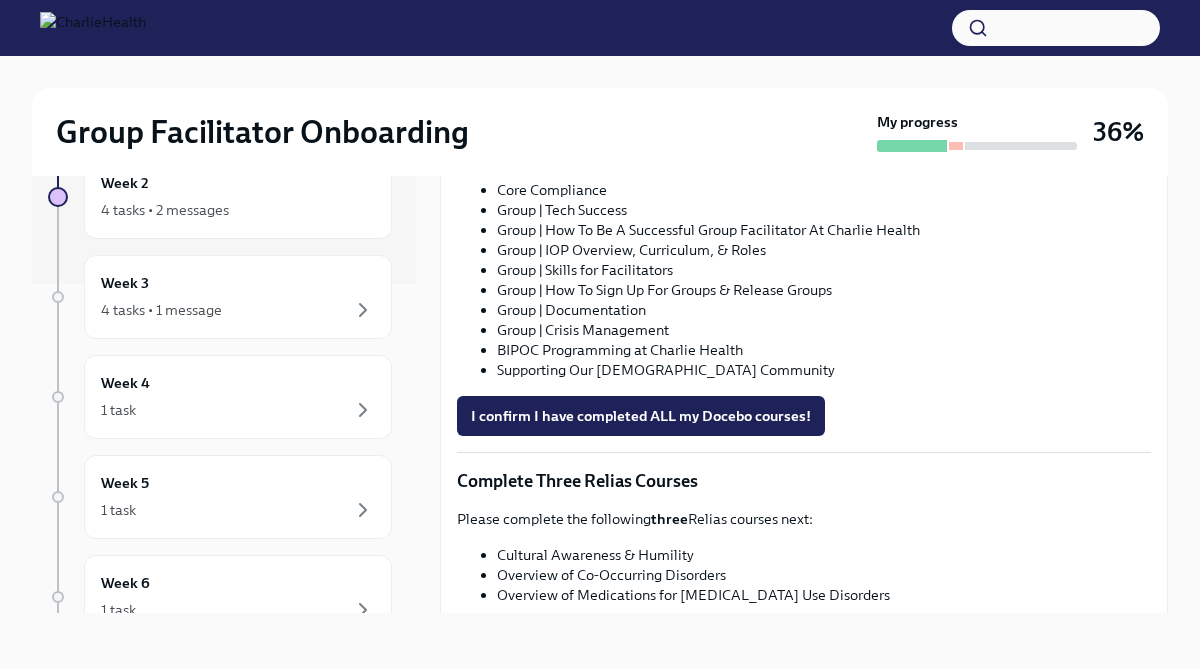 click on "I confirm I have completed ALL my Docebo courses!" at bounding box center (804, 416) 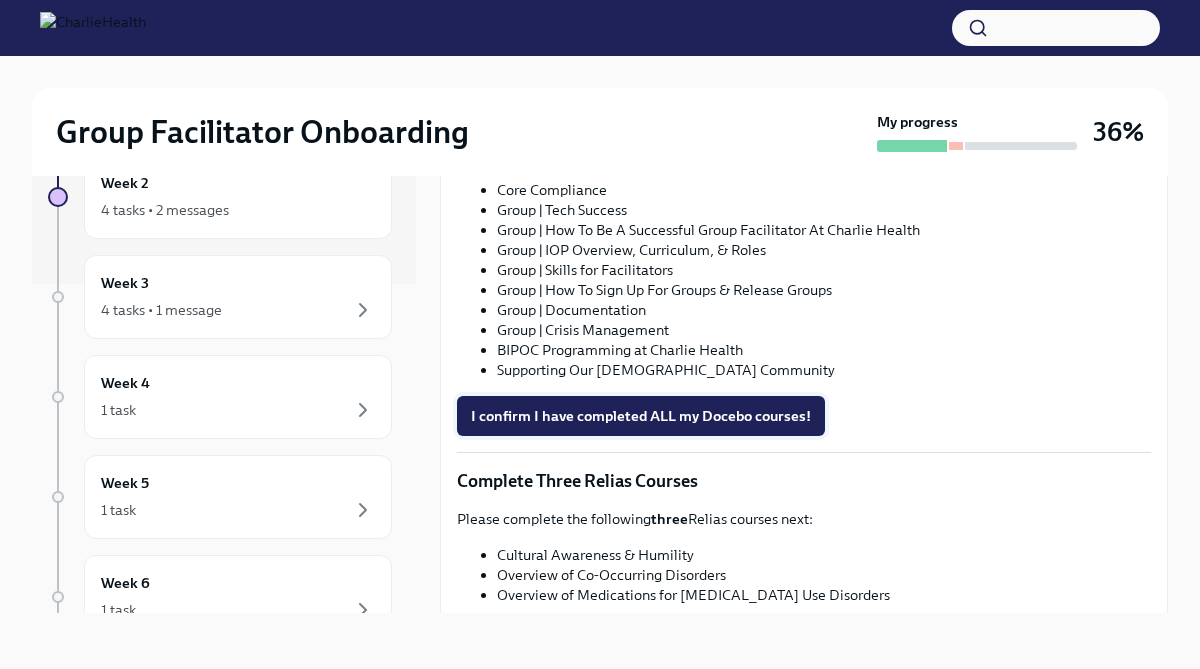 click on "I confirm I have completed ALL my Docebo courses!" at bounding box center (641, 416) 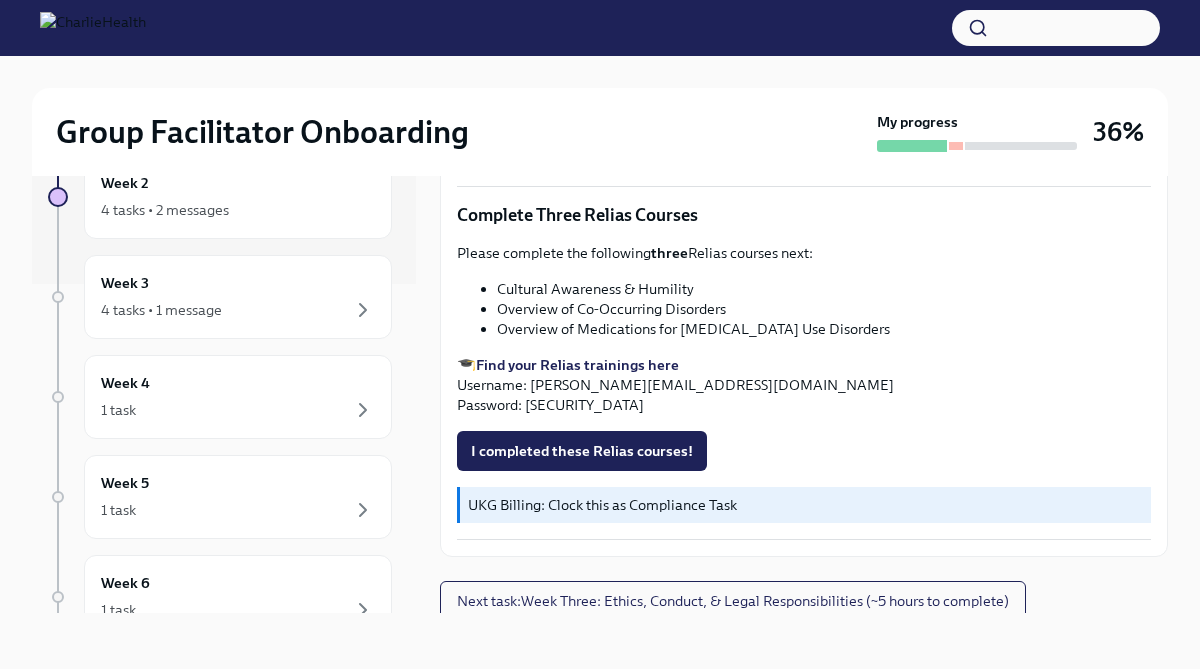 scroll, scrollTop: 1466, scrollLeft: 0, axis: vertical 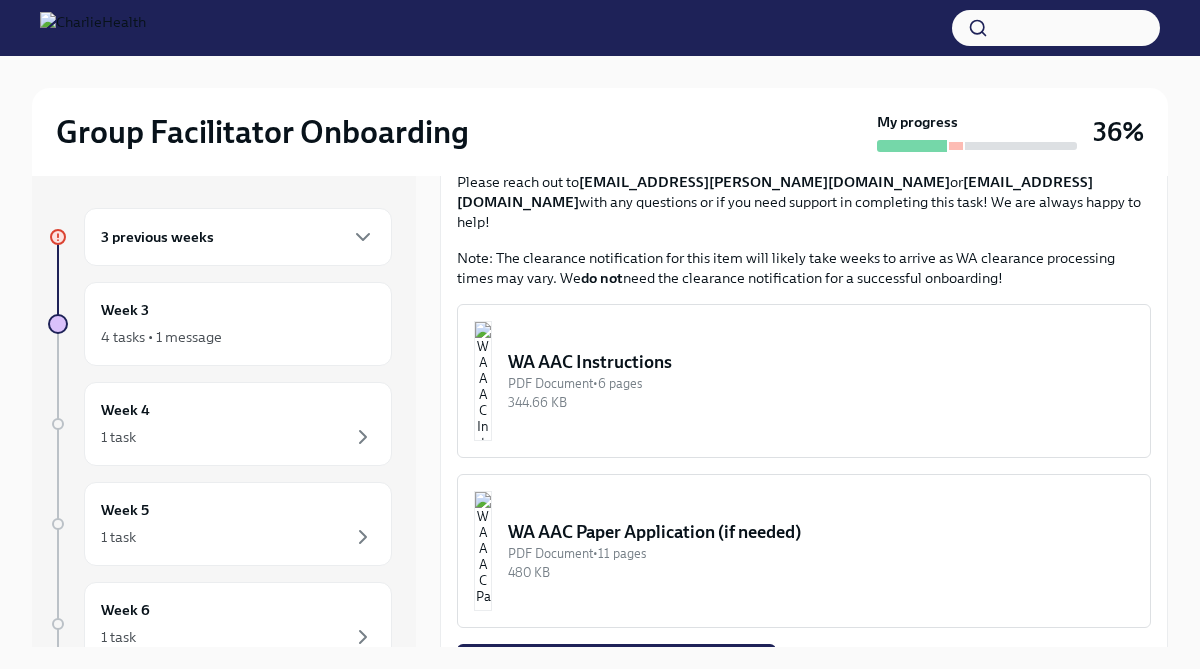 click on "344.66 KB" at bounding box center (821, 402) 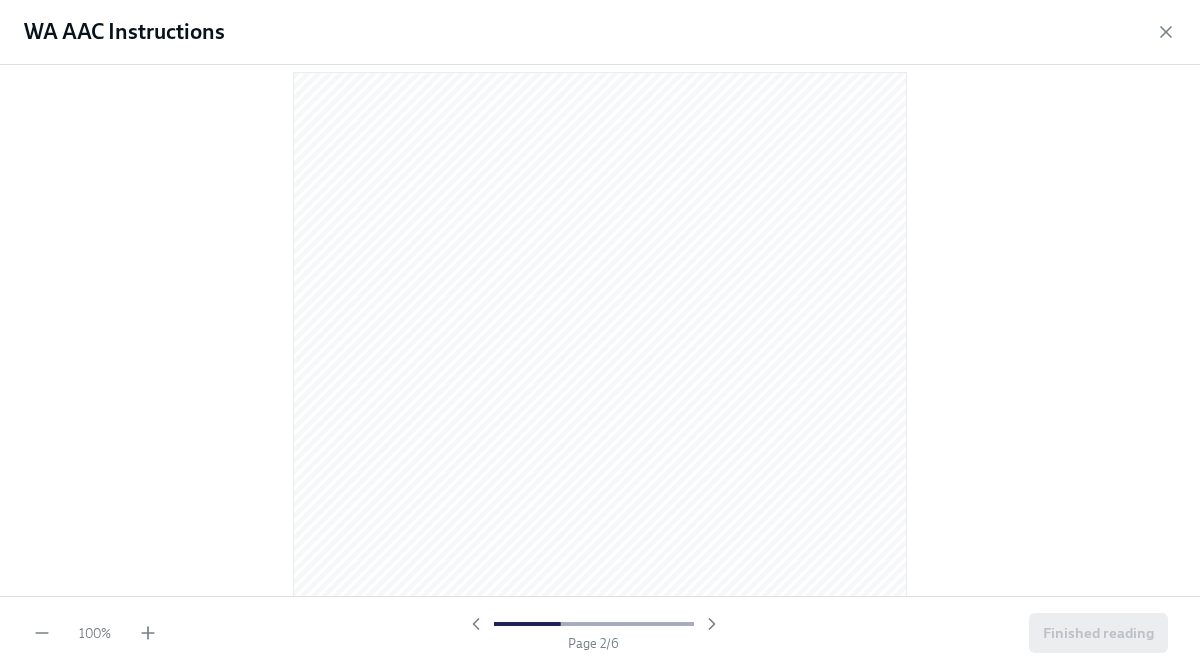 scroll, scrollTop: 858, scrollLeft: 0, axis: vertical 